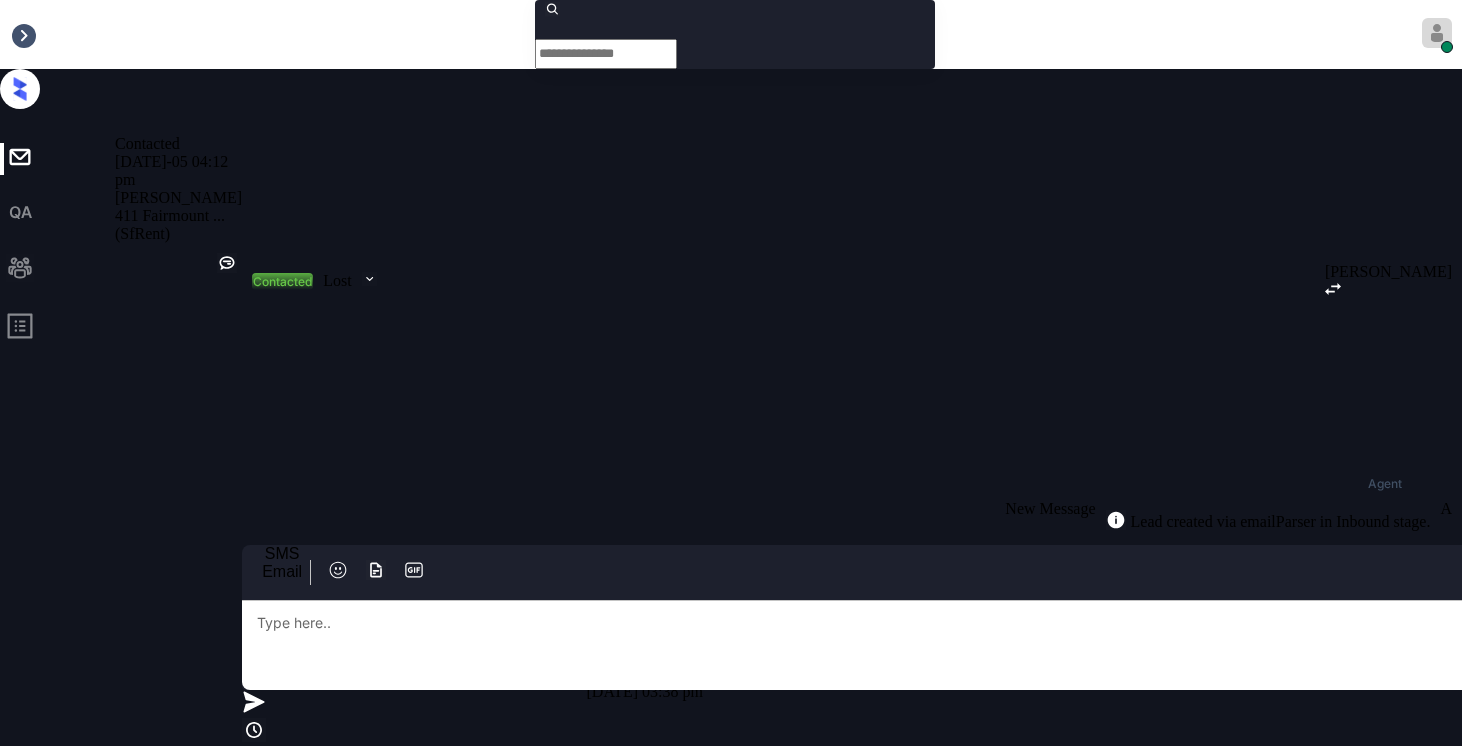 scroll, scrollTop: 3958, scrollLeft: 0, axis: vertical 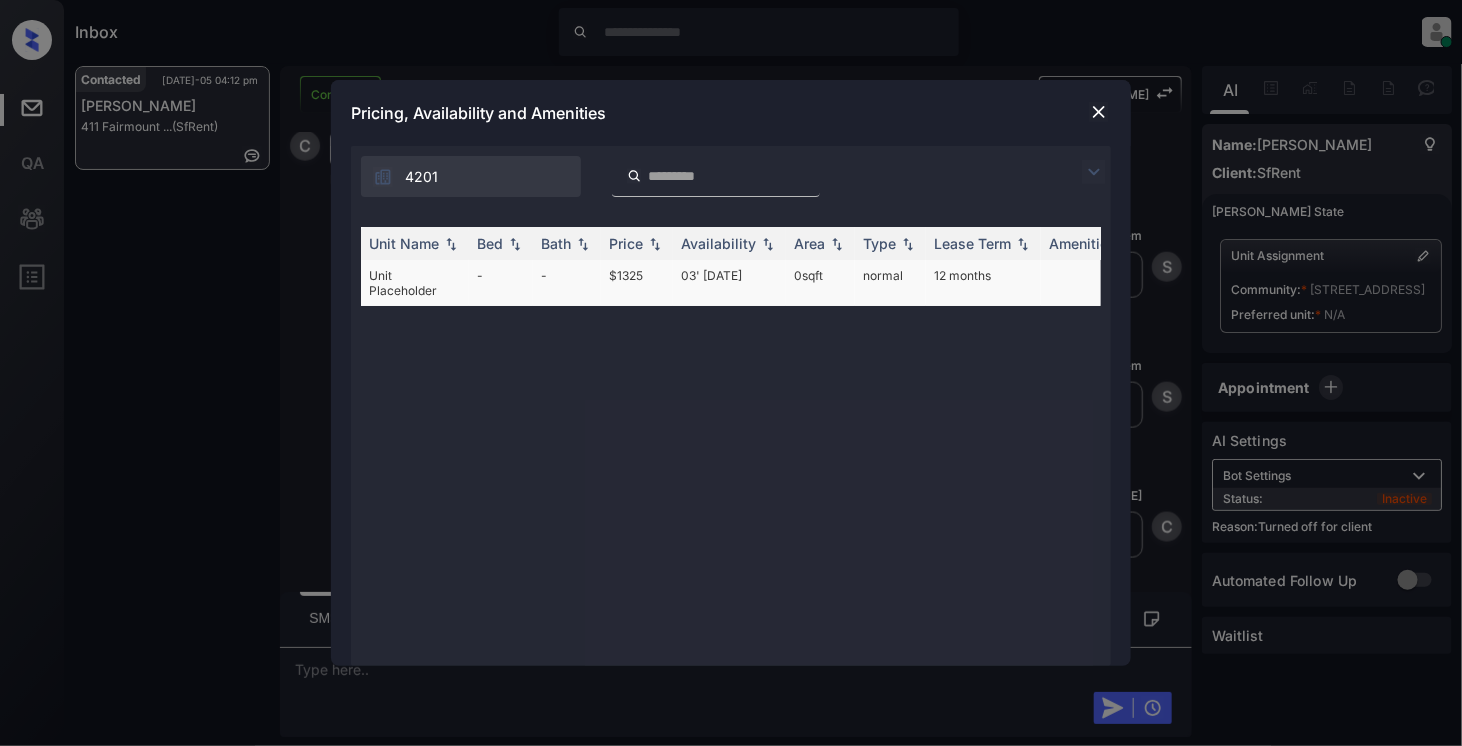 click on "-" at bounding box center [501, 283] 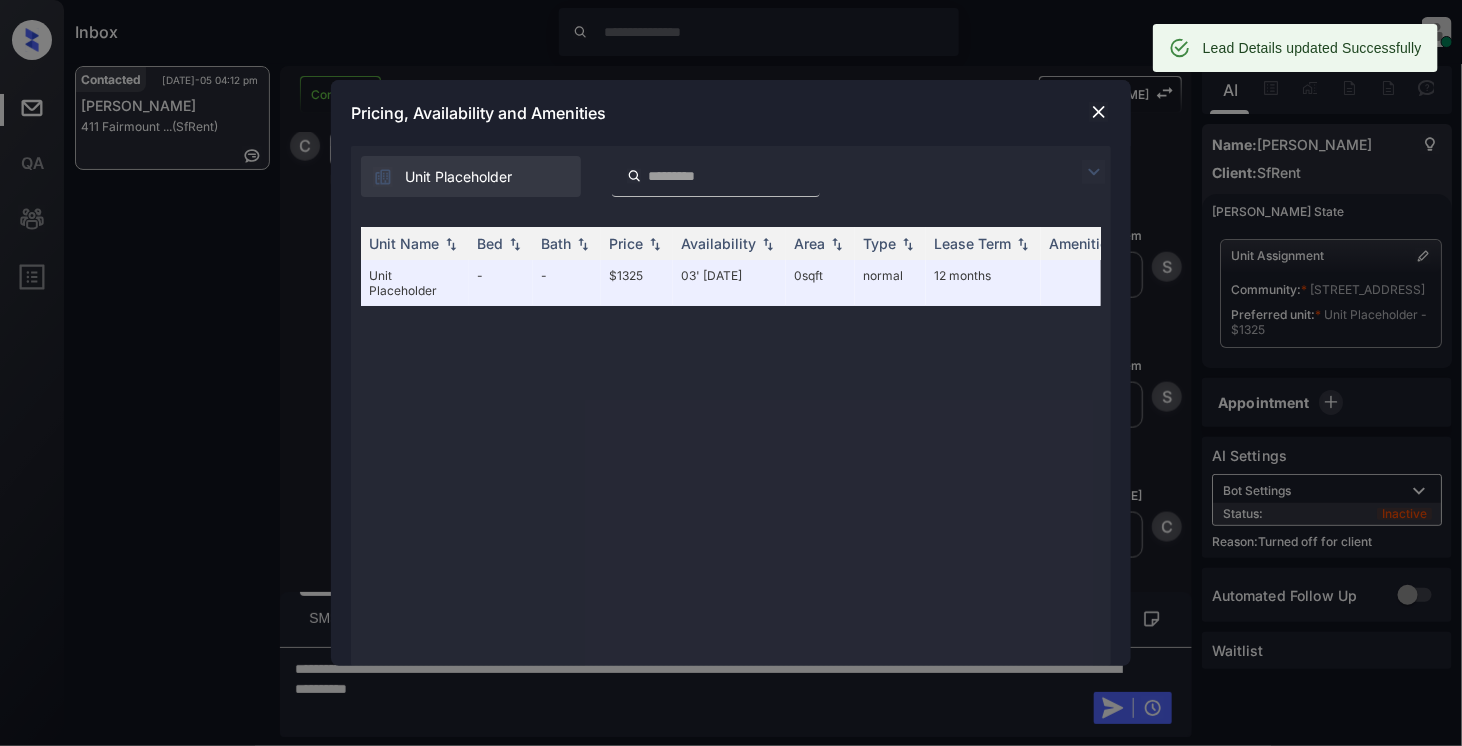 click at bounding box center (1099, 112) 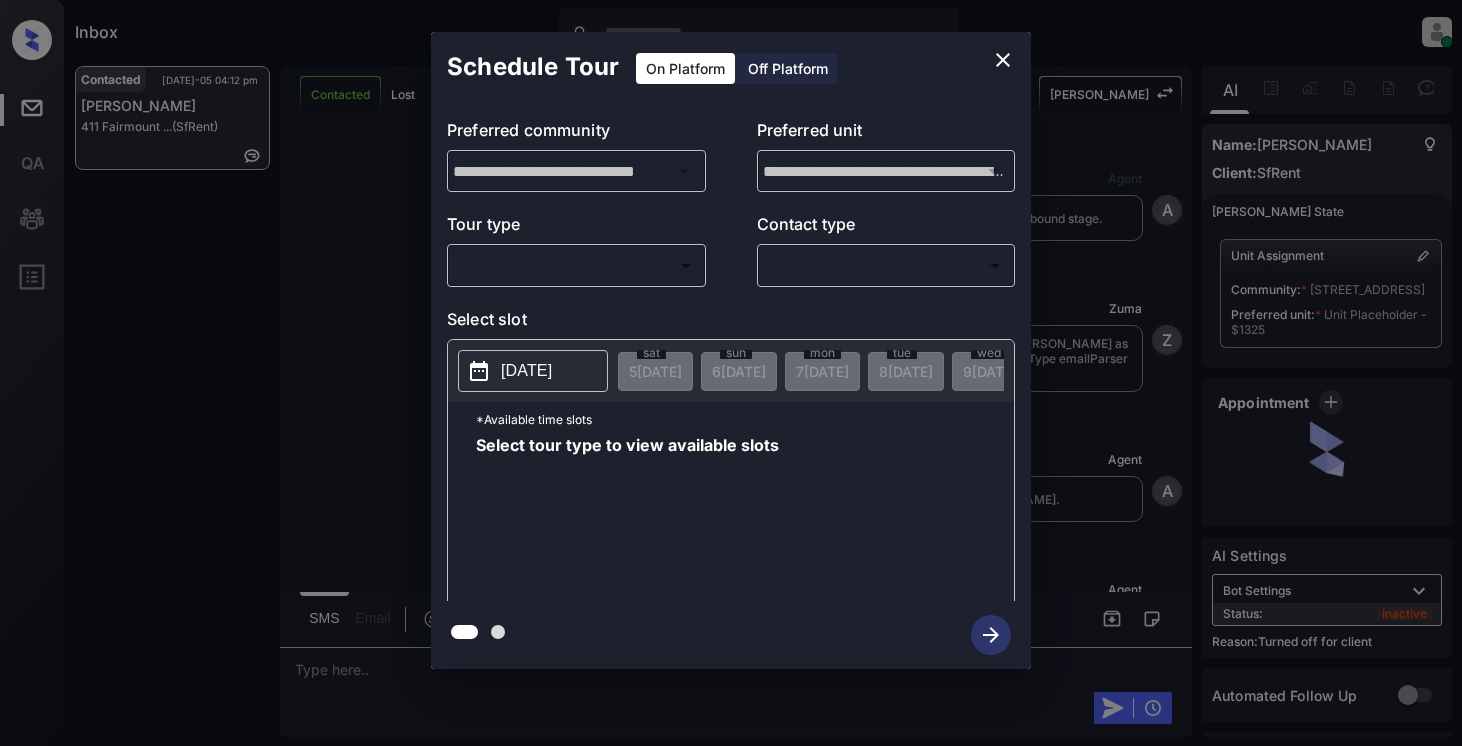 scroll, scrollTop: 0, scrollLeft: 0, axis: both 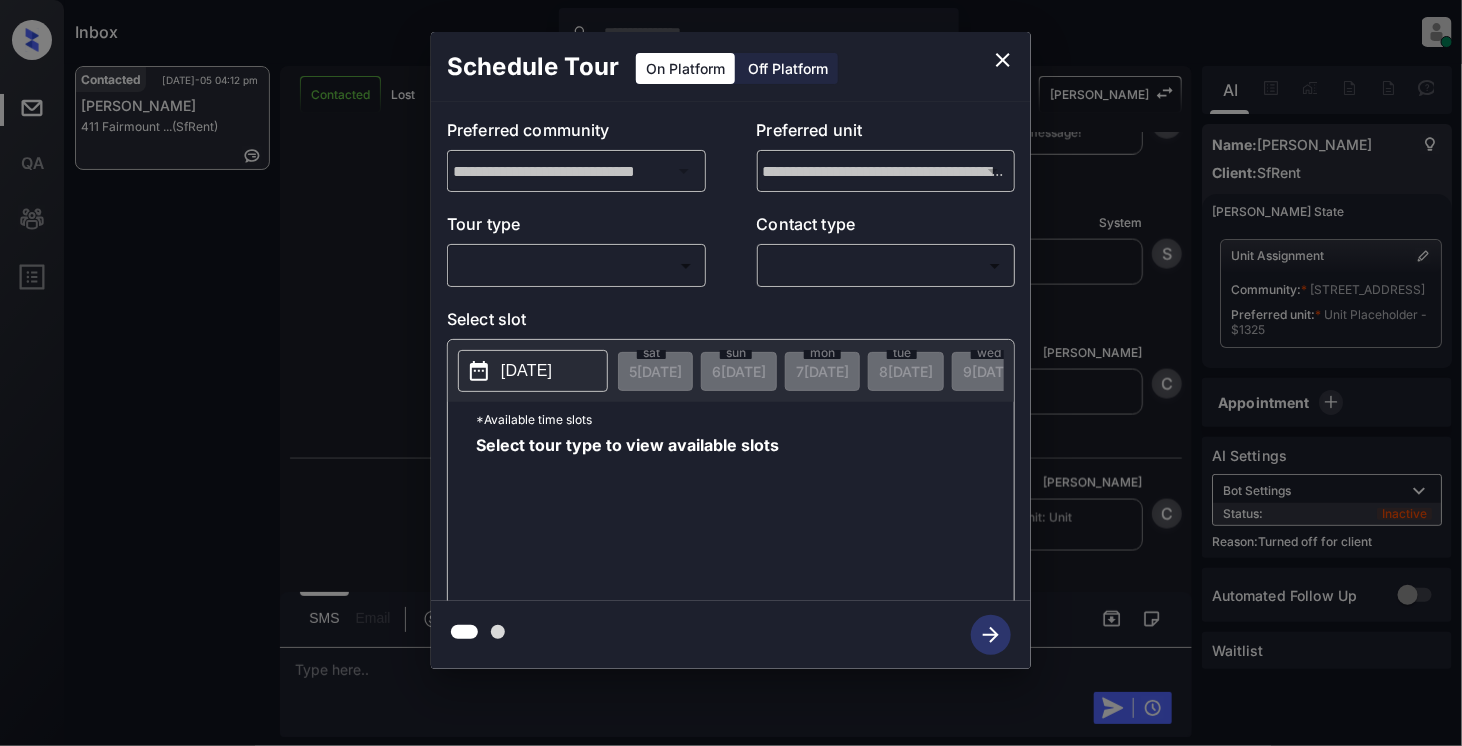 click on "Off Platform" at bounding box center (788, 68) 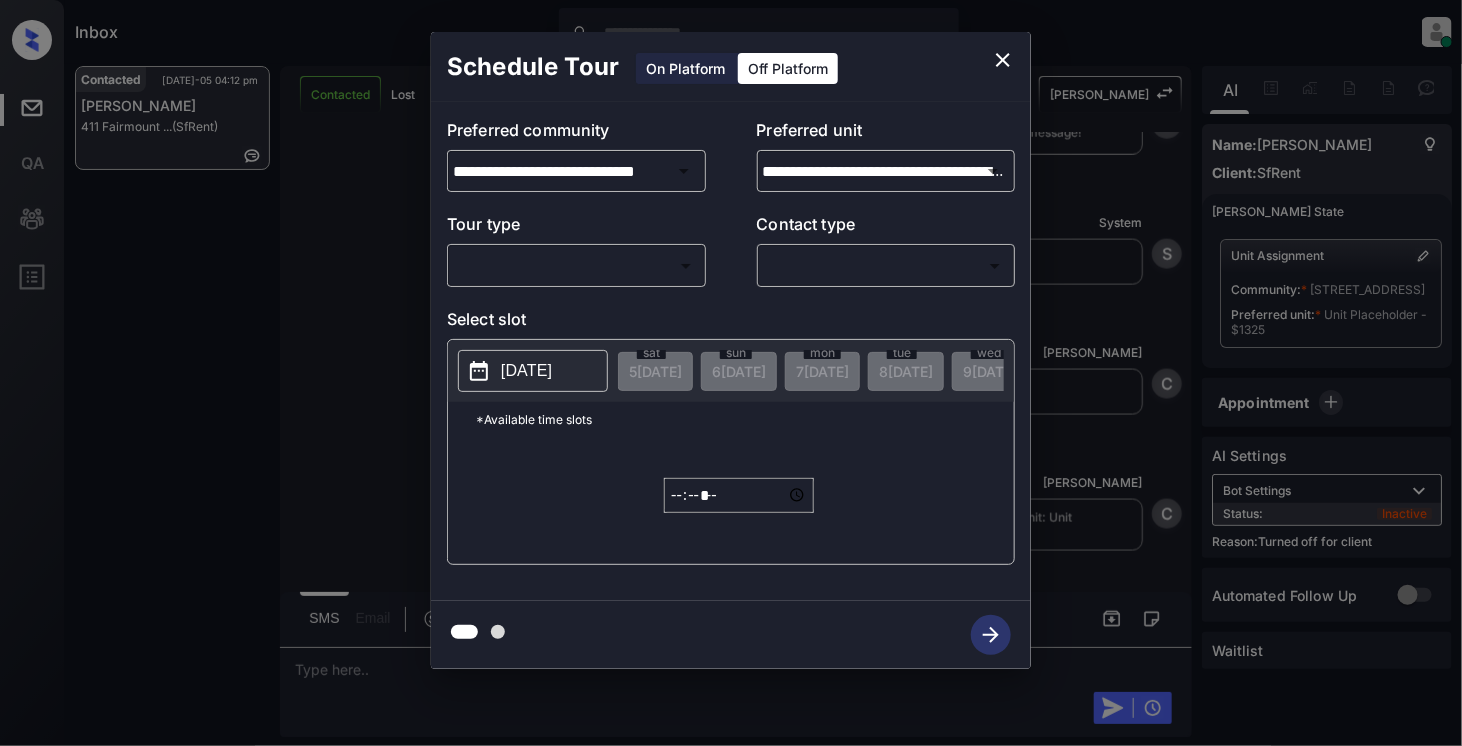 click on "Inbox Cynthia Montañez Online Set yourself   offline Set yourself   on break Profile Switch to  light  mode Sign out Contacted Jul-05 04:12 pm   Cecelia Dugas 411 Fairmount ...  (SfRent) Contacted Lost Lead Sentiment: Angry Upon sliding the acknowledgement:  Lead will move to lost stage. * ​ SMS and call option will be set to opt out. AFM will be turned off for the lead. Kelsey New Message Agent Lead created via emailParser in Inbound stage. Jul 05, 2025 03:38 pm A New Message Zuma Lead transfer skipped to agent: Kelsey as pms leadId does not exists for leadType emailParser with stage Inbound Jul 05, 2025 03:38 pm Z New Message Agent AFM Request sent to Kelsey. Jul 05, 2025 03:38 pm A New Message Agent Notes Note: Structured Note:
Move In Date: 2025-07-05
Bedroom: 1
ILS Note:
I would like to schedule a tour. I would like to schedule a tour for 411 Fairmont Ave Unit 103. I have flexible availability on the weekends, and on weekdays I am available after 6:00PM Jul 05, 2025 03:38 pm A New Message Kelsey K K" at bounding box center (731, 373) 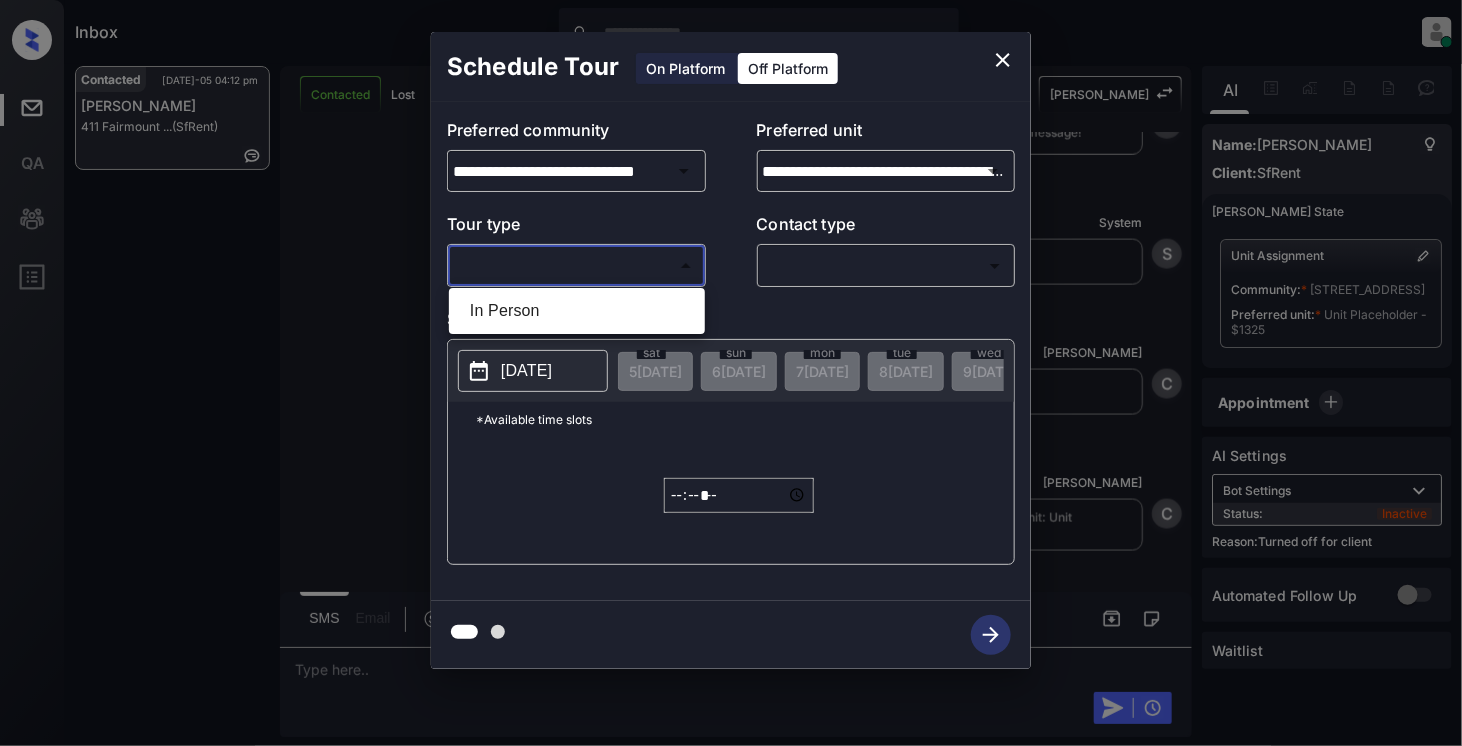click on "In Person" at bounding box center (577, 311) 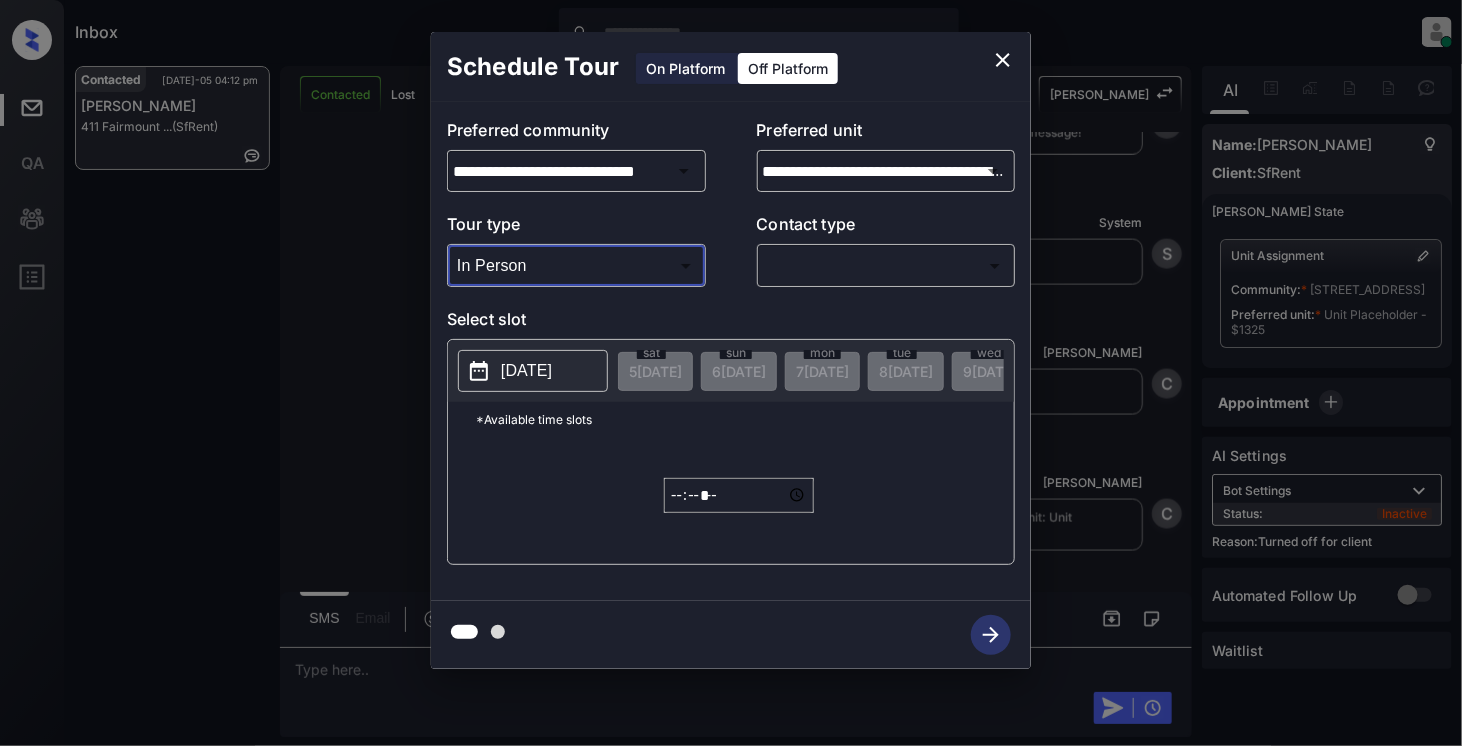 click on "Inbox Cynthia Montañez Online Set yourself   offline Set yourself   on break Profile Switch to  light  mode Sign out Contacted Jul-05 04:12 pm   Cecelia Dugas 411 Fairmount ...  (SfRent) Contacted Lost Lead Sentiment: Angry Upon sliding the acknowledgement:  Lead will move to lost stage. * ​ SMS and call option will be set to opt out. AFM will be turned off for the lead. Kelsey New Message Agent Lead created via emailParser in Inbound stage. Jul 05, 2025 03:38 pm A New Message Zuma Lead transfer skipped to agent: Kelsey as pms leadId does not exists for leadType emailParser with stage Inbound Jul 05, 2025 03:38 pm Z New Message Agent AFM Request sent to Kelsey. Jul 05, 2025 03:38 pm A New Message Agent Notes Note: Structured Note:
Move In Date: 2025-07-05
Bedroom: 1
ILS Note:
I would like to schedule a tour. I would like to schedule a tour for 411 Fairmont Ave Unit 103. I have flexible availability on the weekends, and on weekdays I am available after 6:00PM Jul 05, 2025 03:38 pm A New Message Kelsey K K" at bounding box center [731, 373] 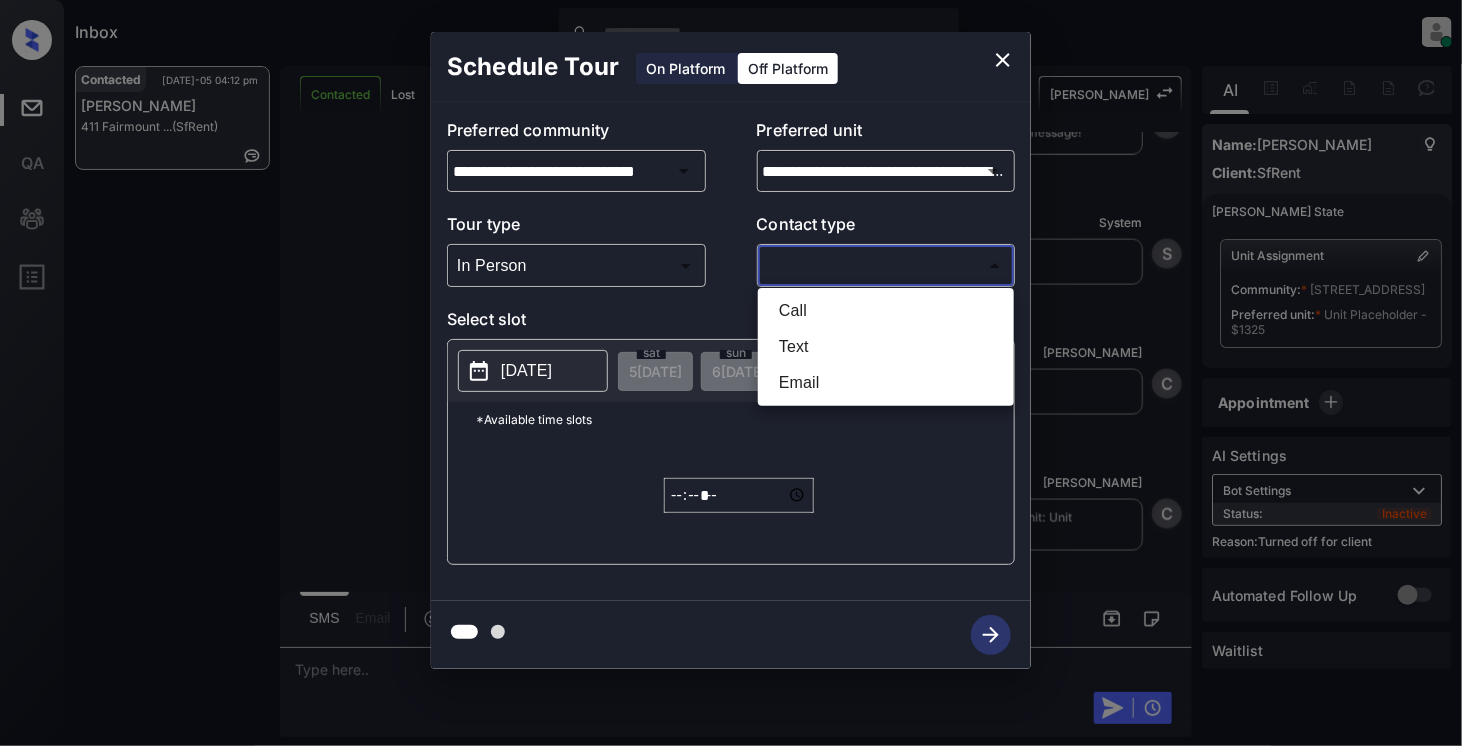 click on "Text" at bounding box center [886, 347] 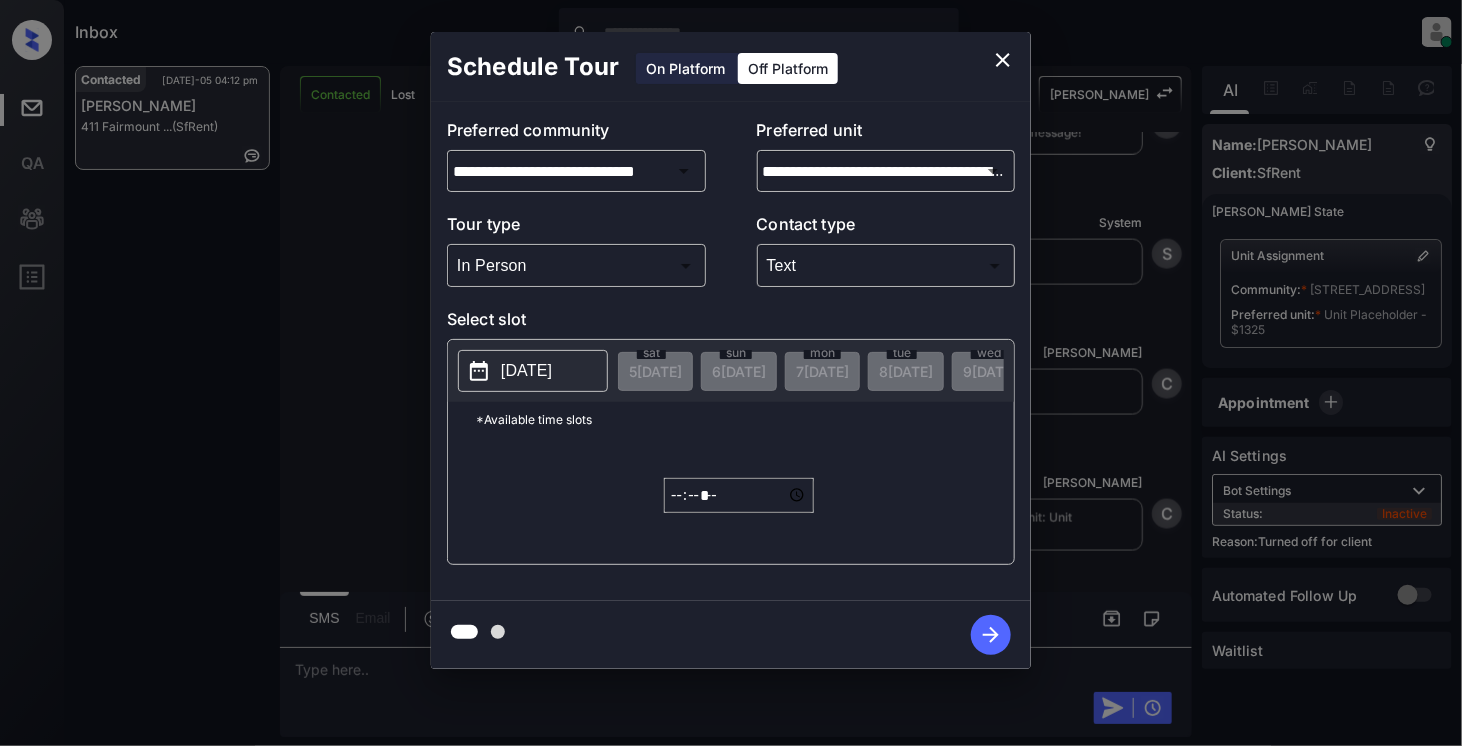 click on "[DATE]" at bounding box center [526, 371] 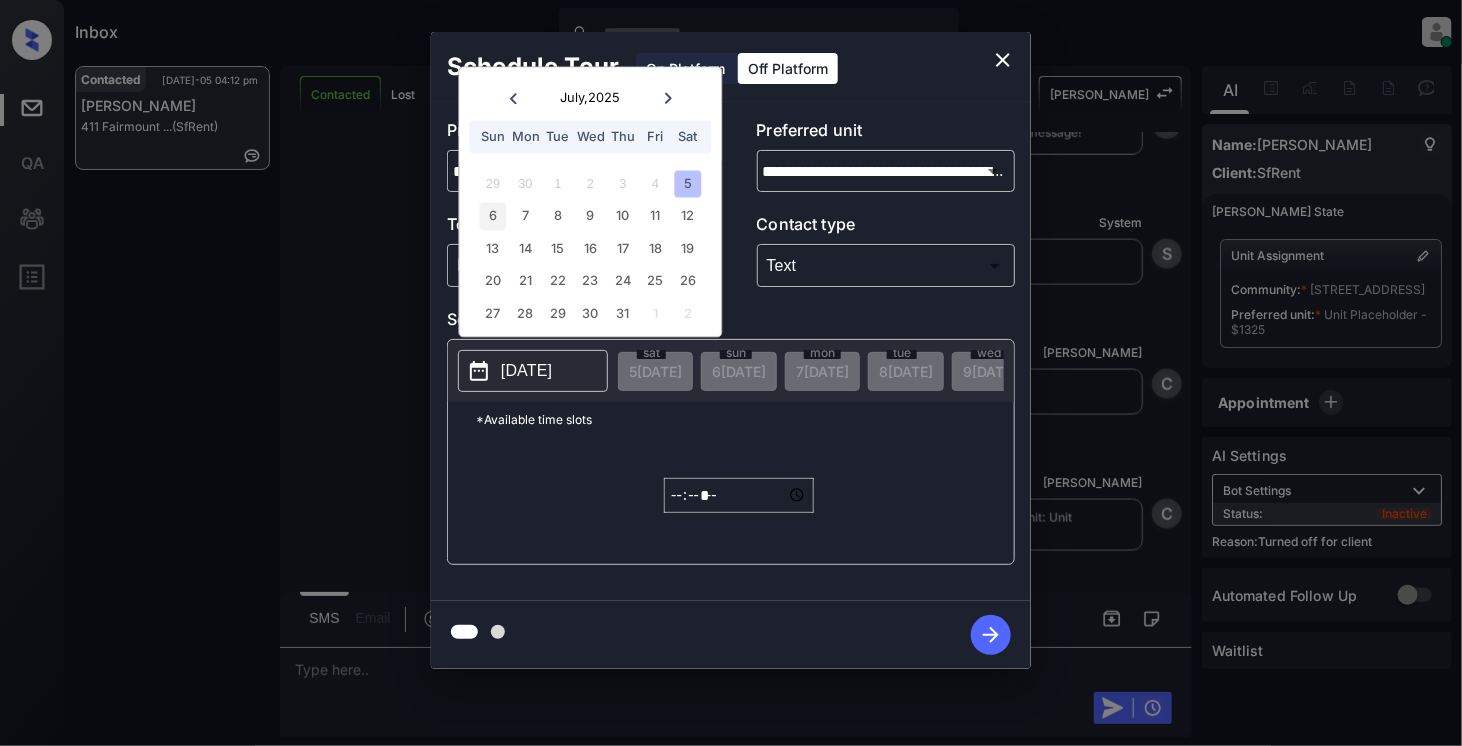 click on "6" at bounding box center (493, 216) 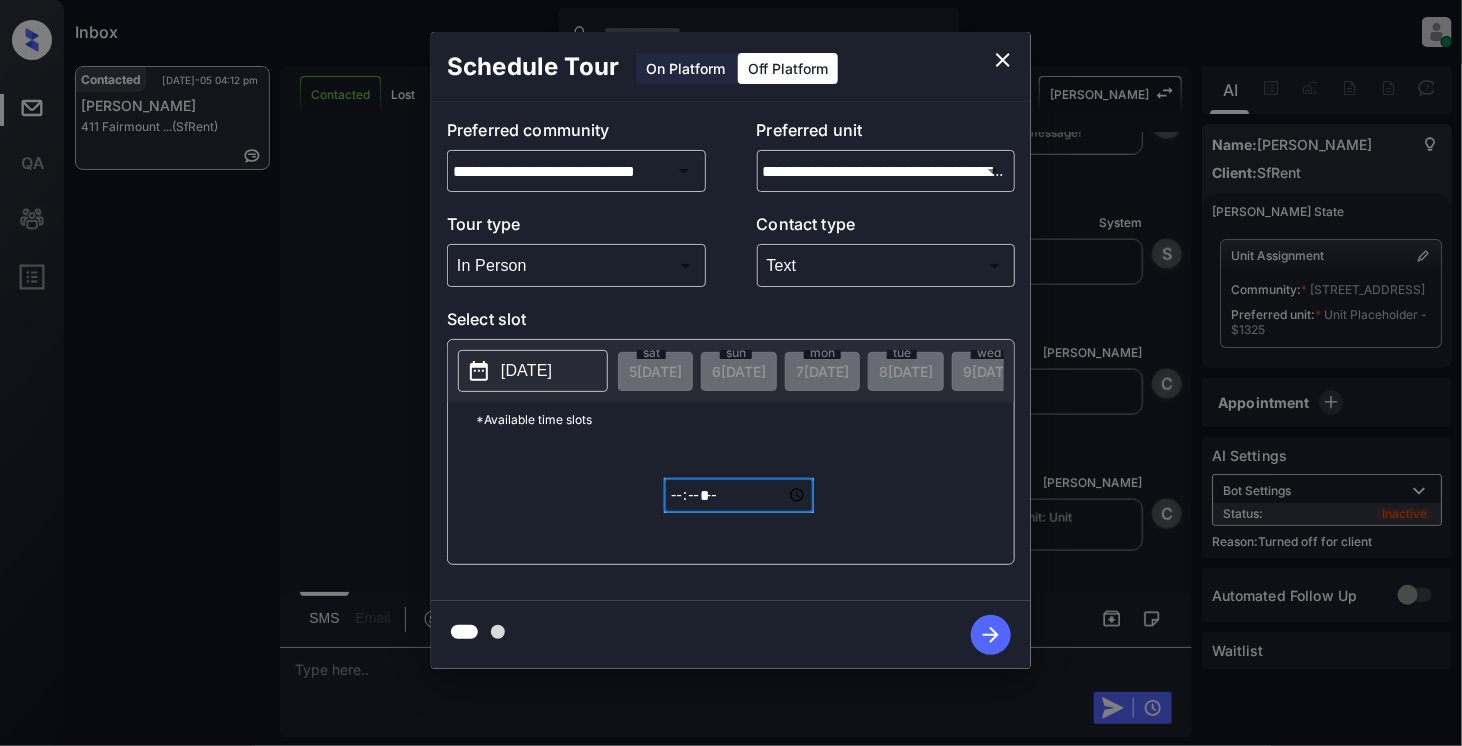 click on "*****" at bounding box center [739, 495] 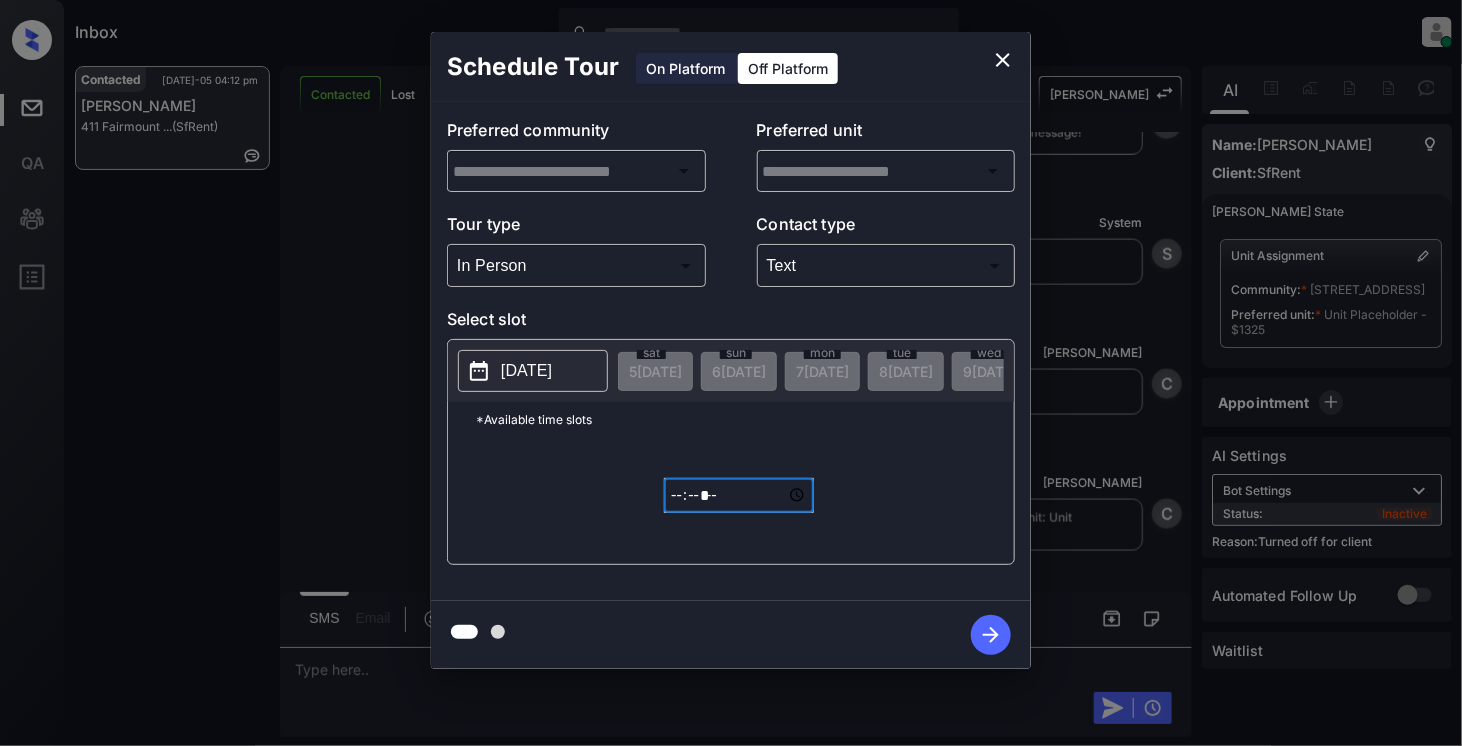type on "**********" 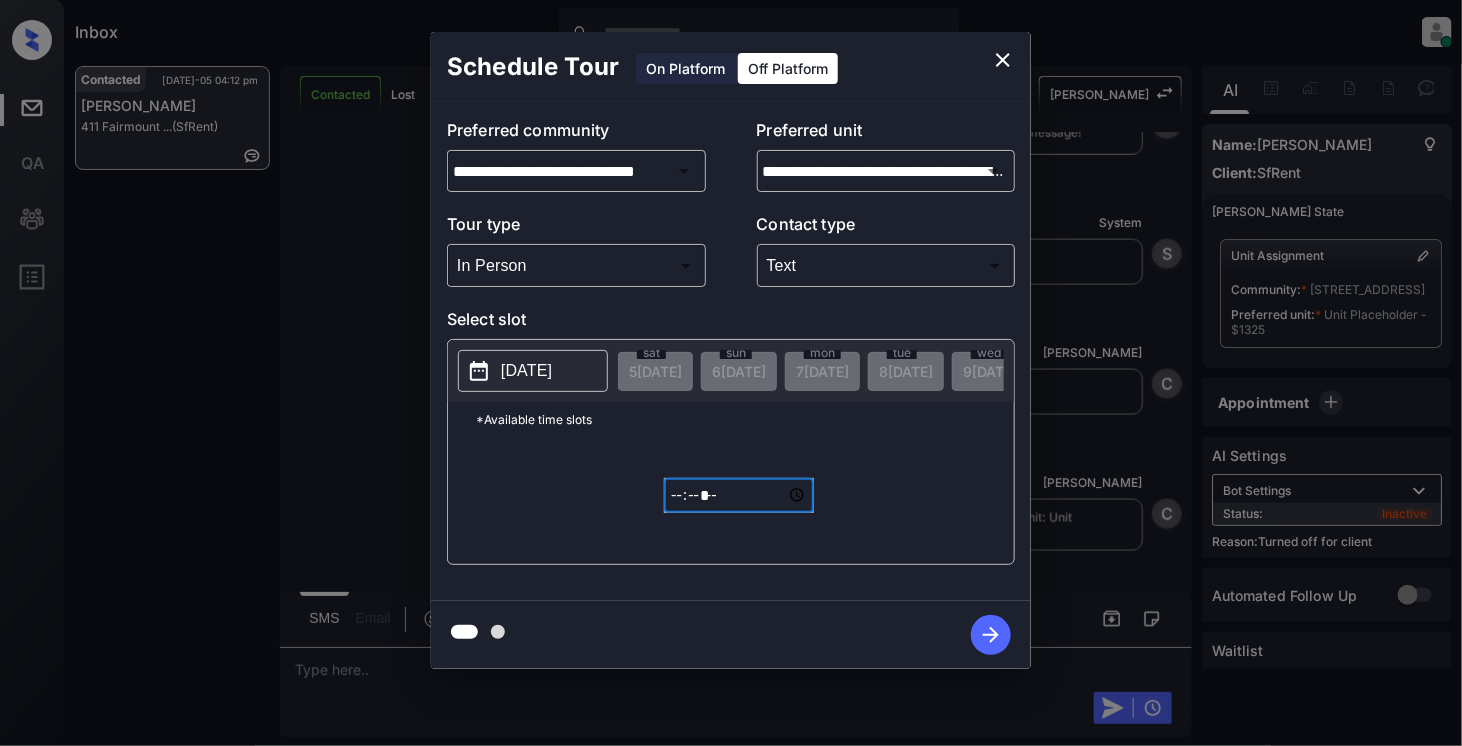 type on "*****" 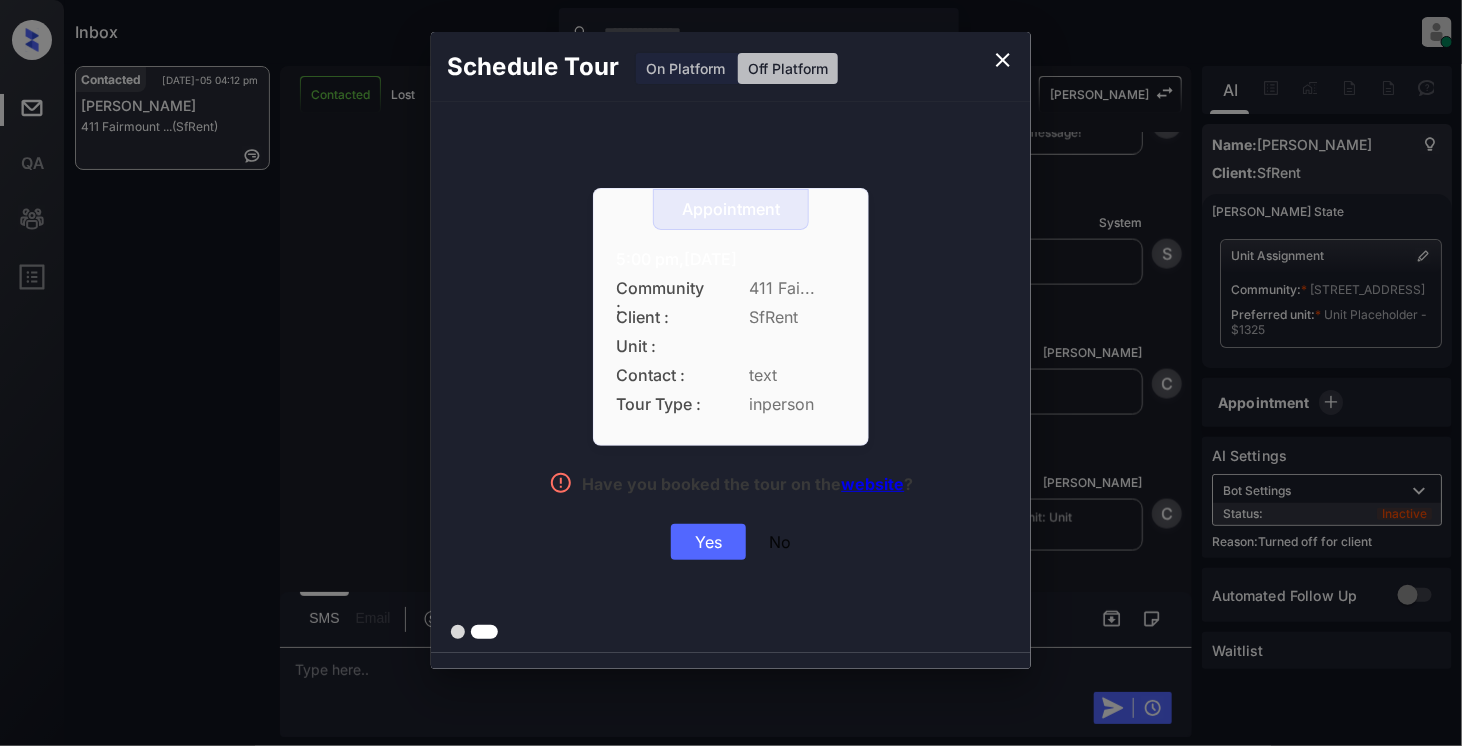click on "Yes" at bounding box center [708, 542] 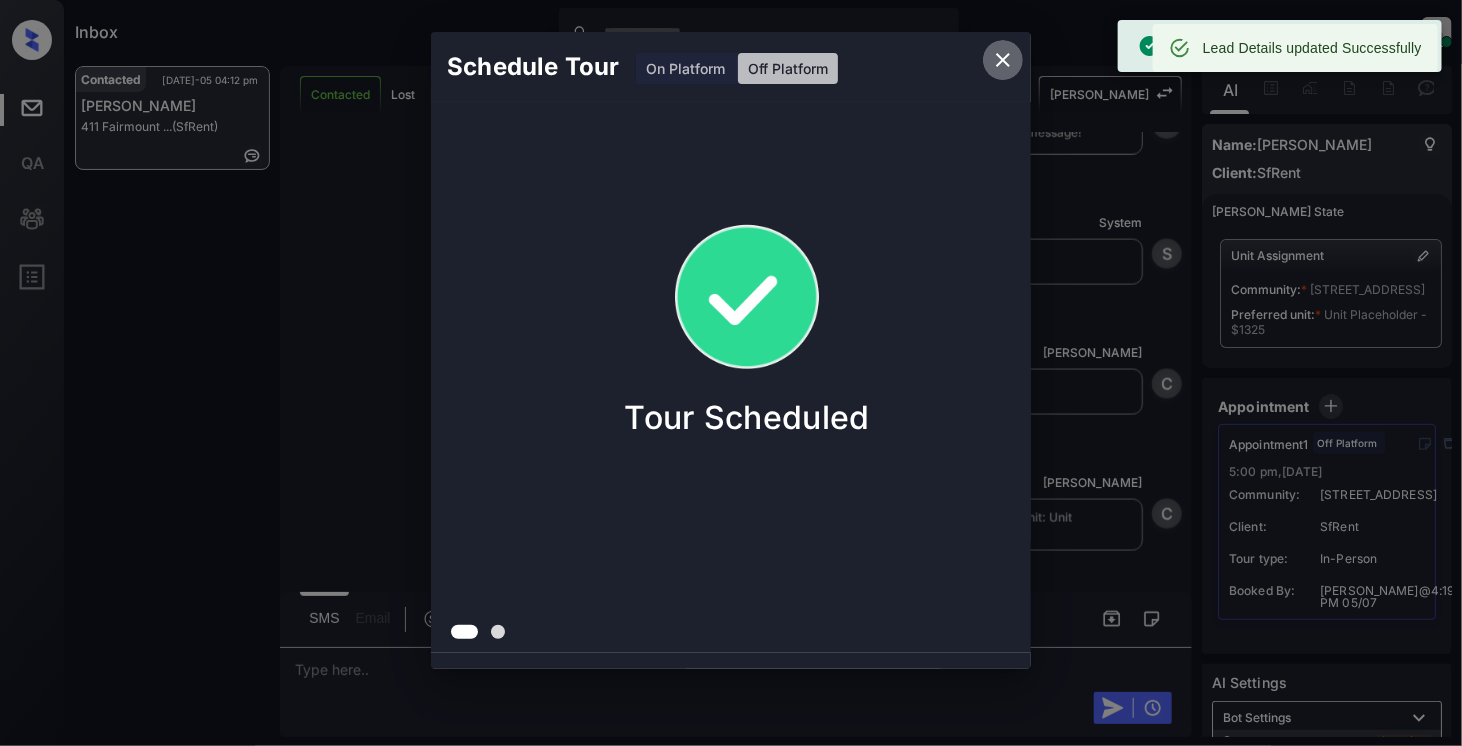 click 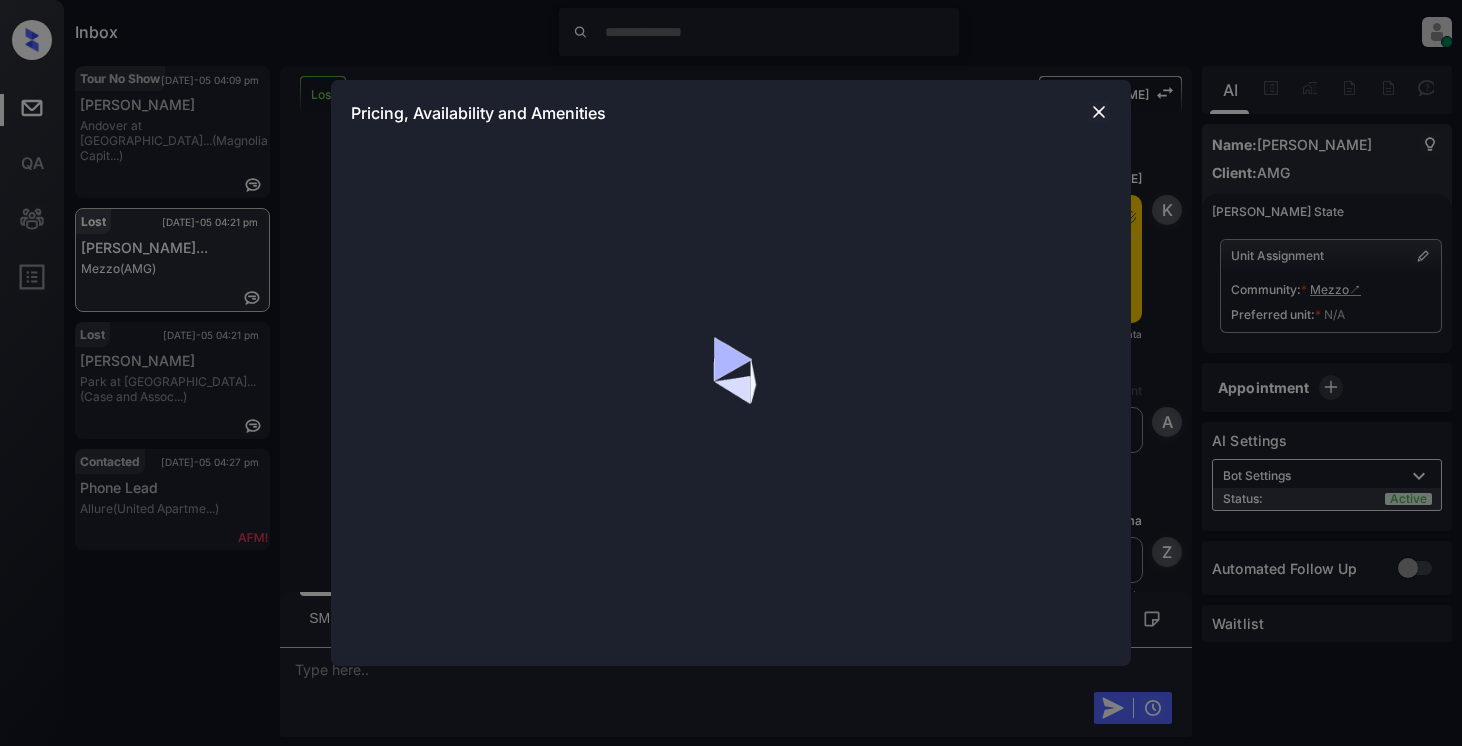scroll, scrollTop: 0, scrollLeft: 0, axis: both 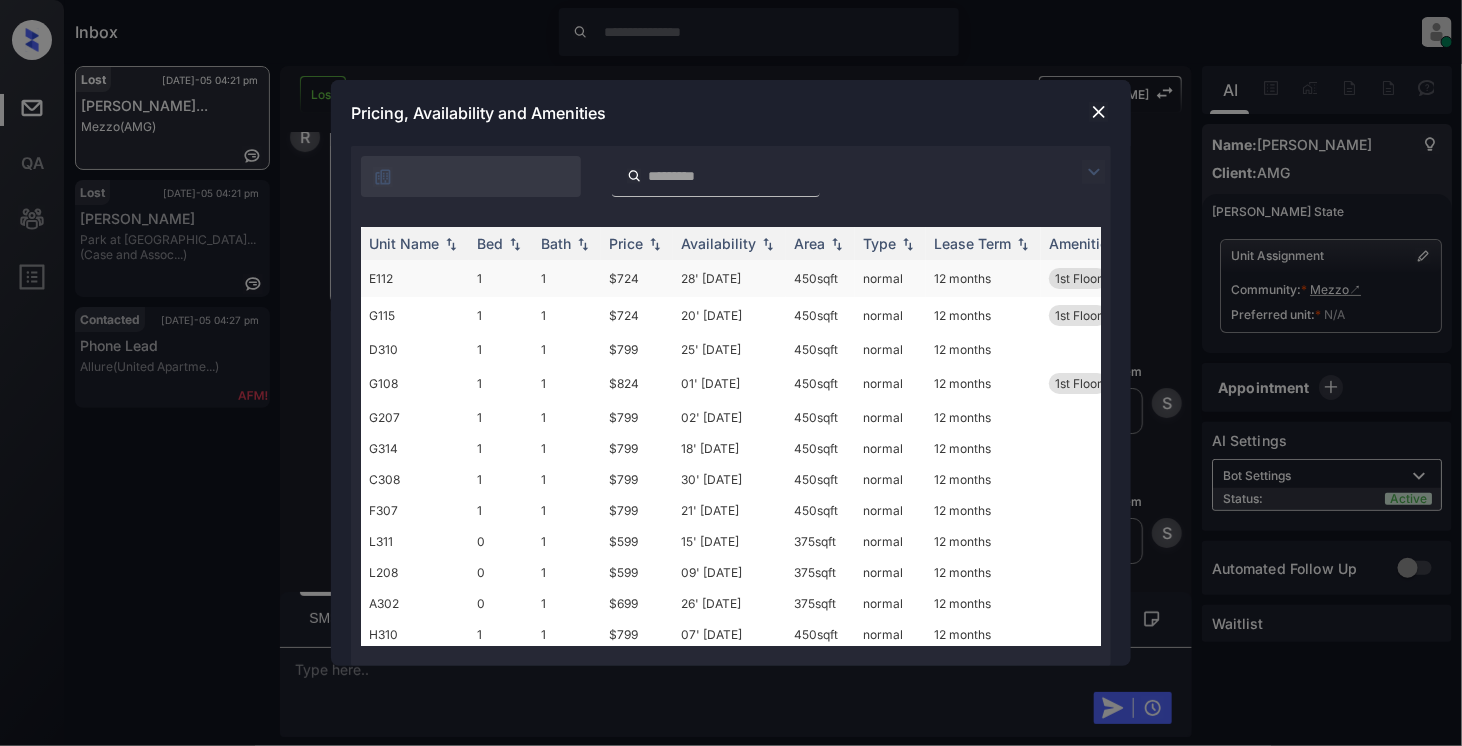 click on "E112" at bounding box center (415, 278) 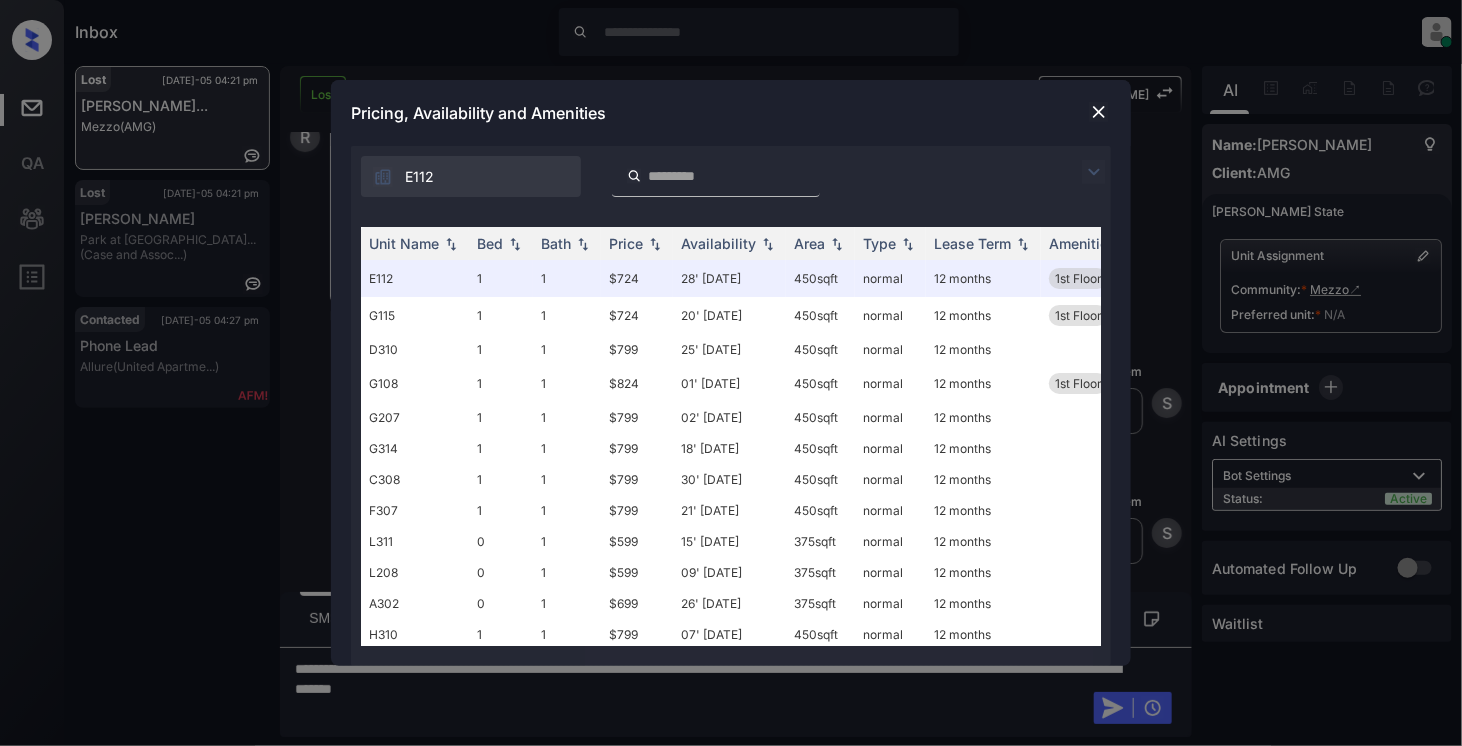 click at bounding box center (1099, 112) 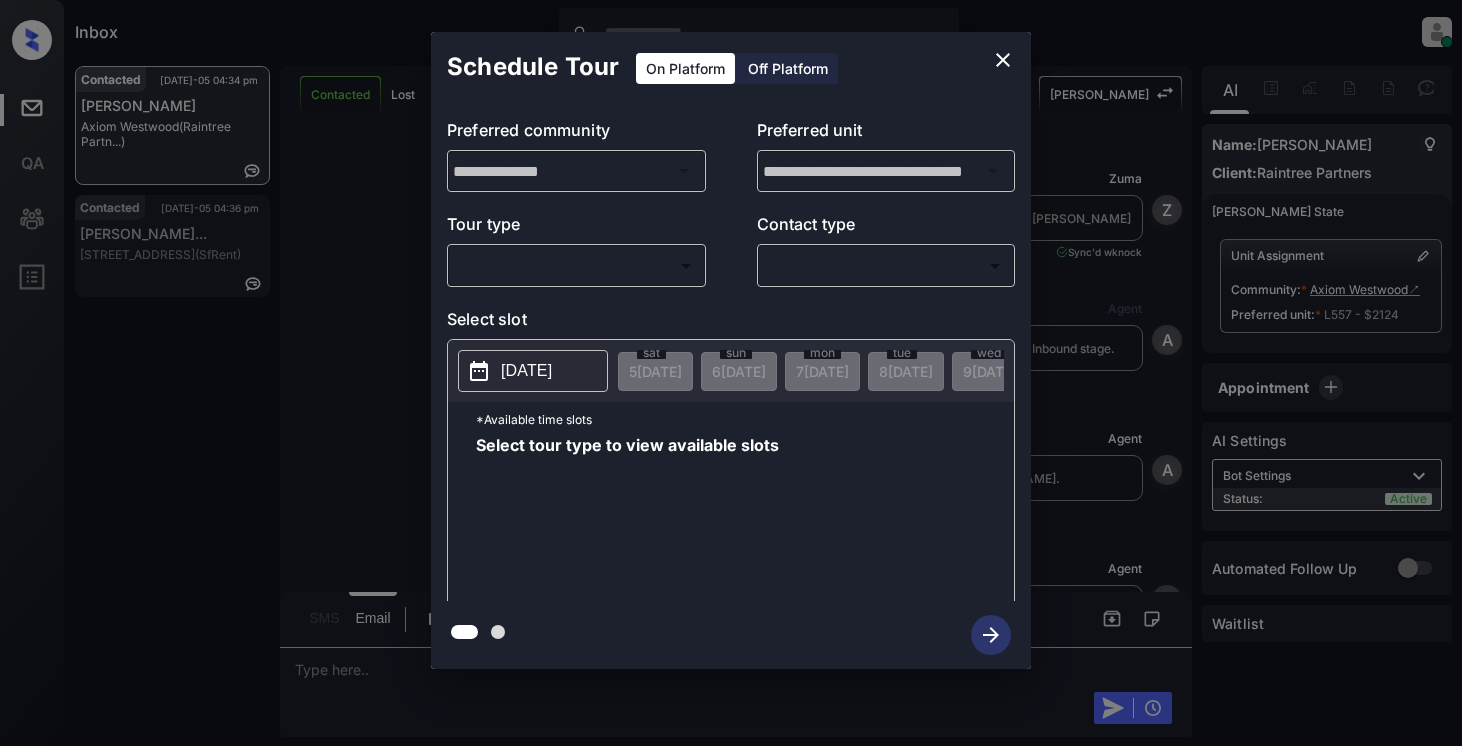 scroll, scrollTop: 0, scrollLeft: 0, axis: both 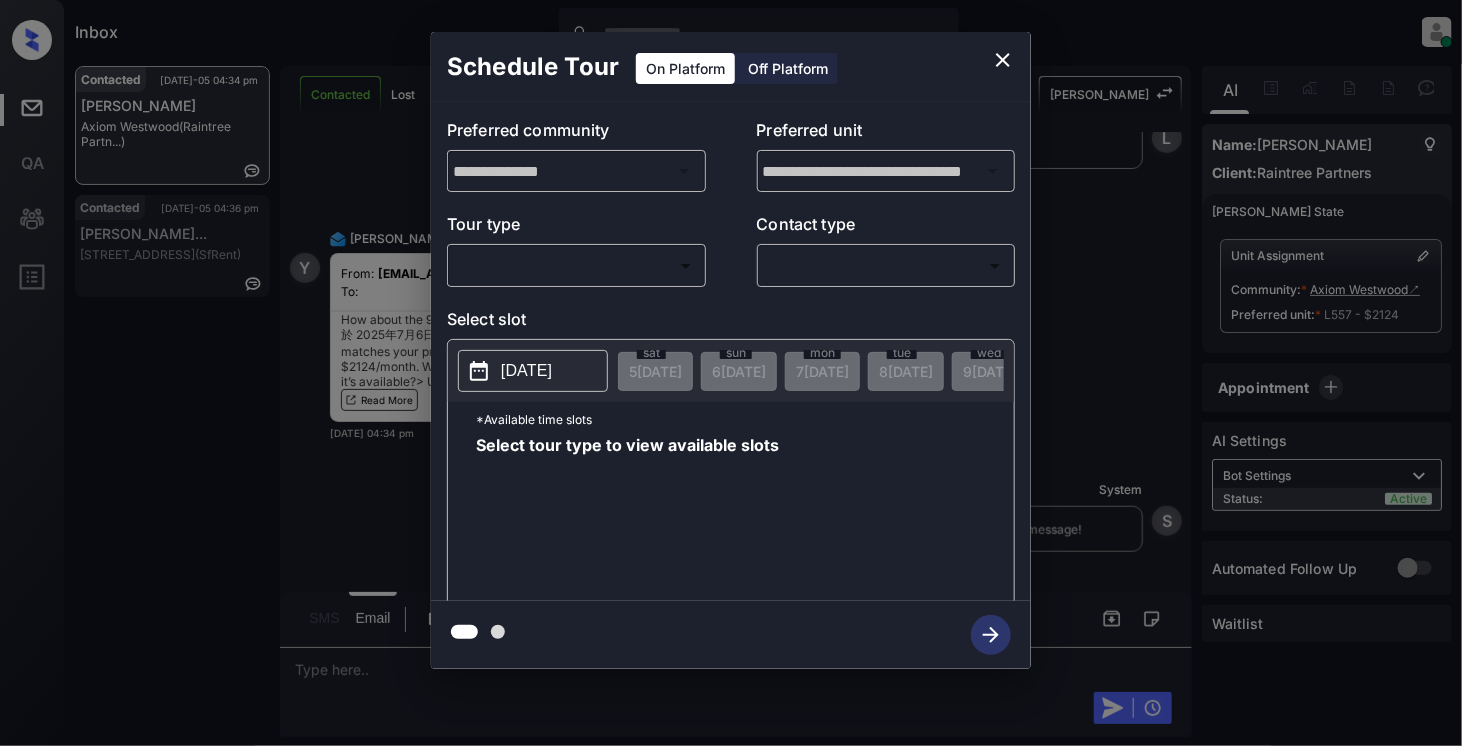 click on "Inbox [PERSON_NAME] Online Set yourself   offline Set yourself   on break Profile Switch to  light  mode Sign out Contacted [DATE]-05 04:34 pm   [PERSON_NAME]  (Raintree Partn...) Contacted [DATE]-05 04:36 pm   [PERSON_NAME]... [STREET_ADDRESS]  (SfRent) Contacted Lost Lead Sentiment: Angry Upon sliding the acknowledgement:  Lead will move to lost stage. * ​ SMS and call option will be set to opt out. AFM will be turned off for the lead. Kelsey New Message [PERSON_NAME] Lead transferred to leasing agent: [PERSON_NAME] [DATE] 12:44 am  Sync'd w  knock Z New Message Agent Lead created via zuma-chatbot in Inbound stage. [DATE] 12:44 am A New Message Agent AFM Request sent to [PERSON_NAME]. [DATE] 12:44 am A New Message Agent AFM Request sent to [PERSON_NAME]. [DATE] 12:44 am A New Message Agent Notes Note: Structured Note:
Move In Date: [DATE]
ILS Note:
This is a lead from the chatbot [DATE] 12:44 am A New Message Agent Notes Note: [DATE] 12:44 am A New Message Agent A New Message Agent" at bounding box center [731, 373] 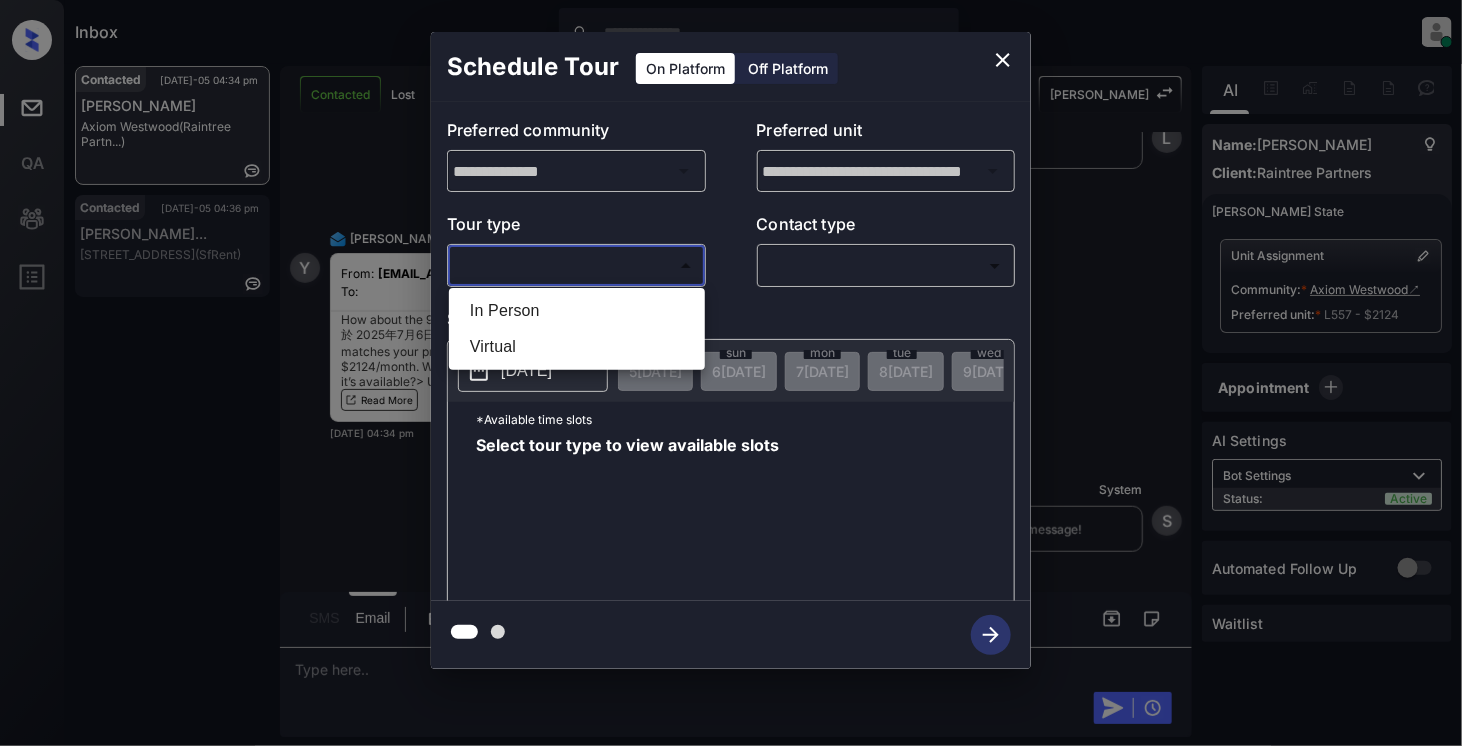 click at bounding box center [731, 373] 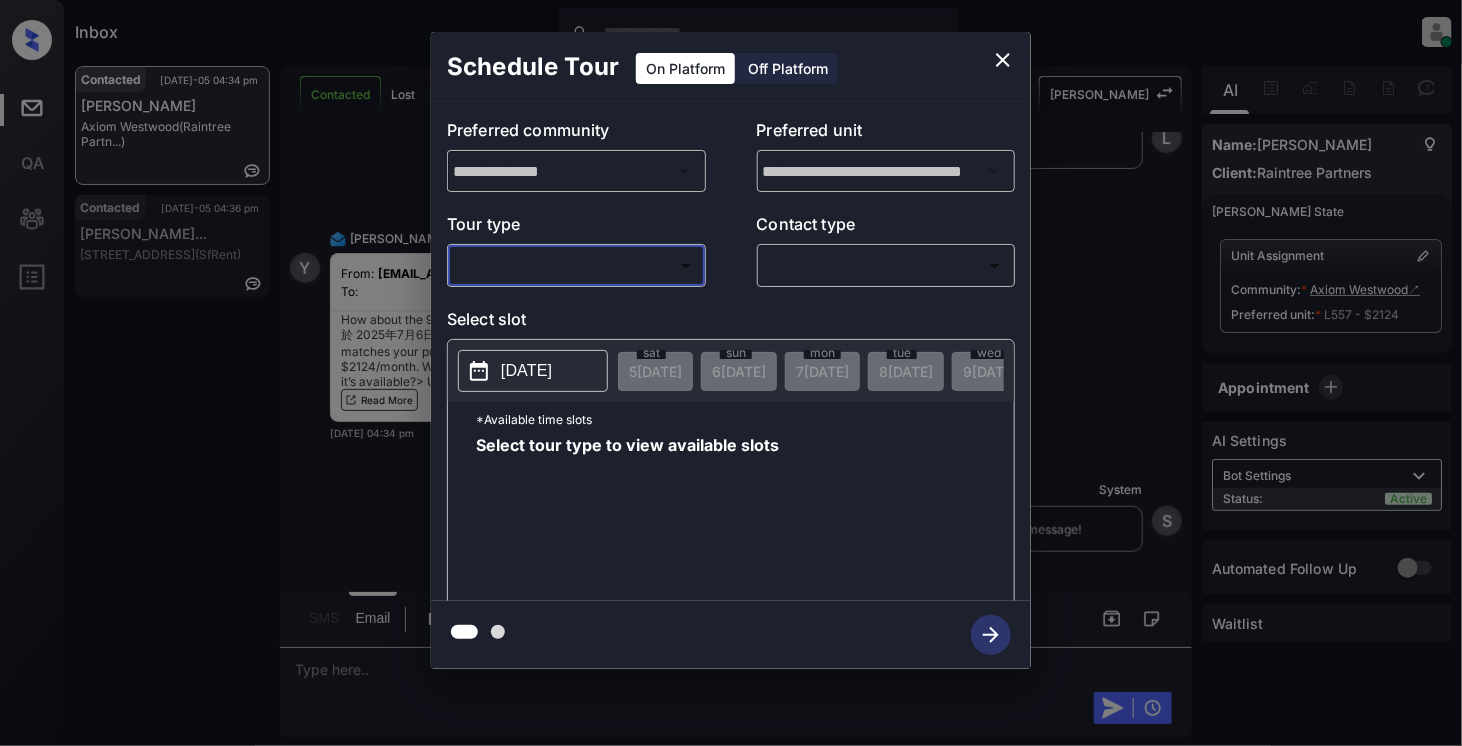 click at bounding box center [1003, 60] 